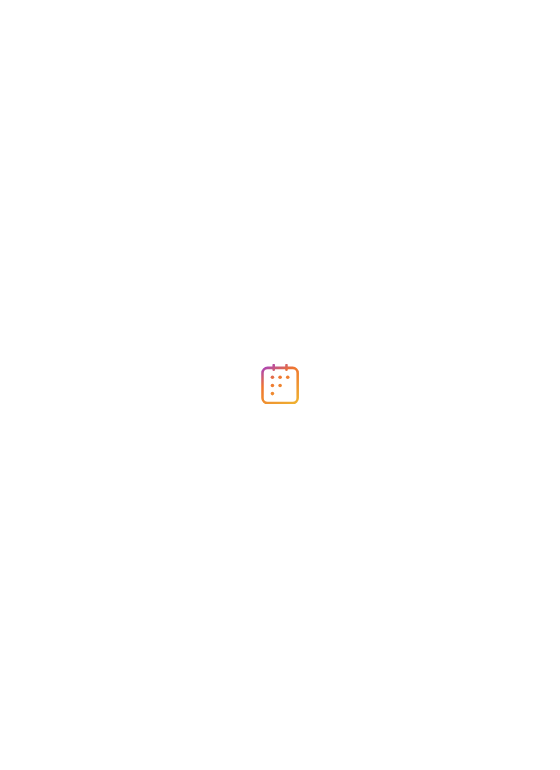 scroll, scrollTop: 0, scrollLeft: 0, axis: both 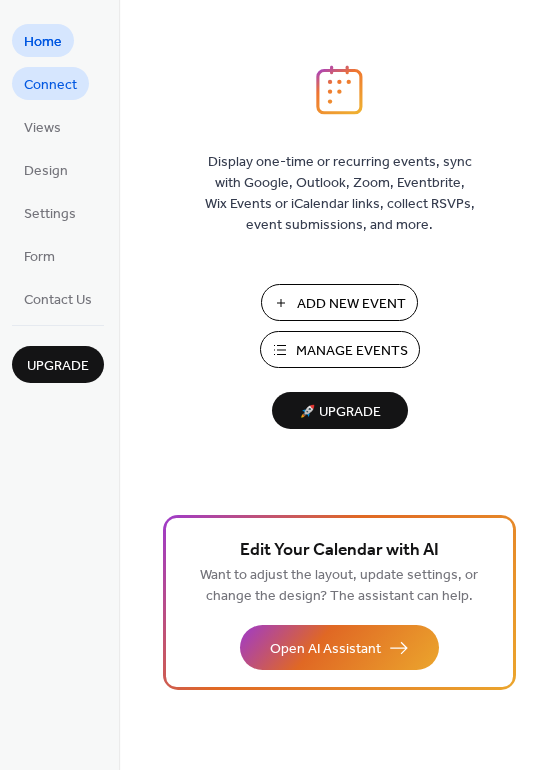 click on "Connect" at bounding box center [50, 85] 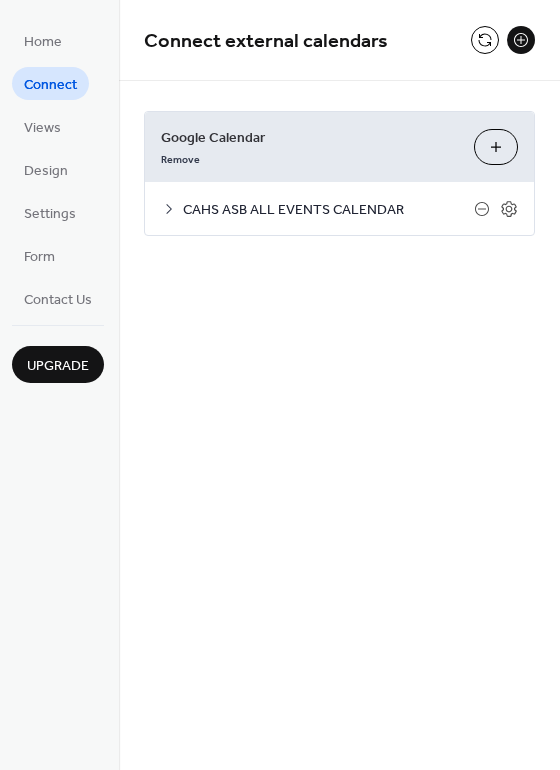 click on "CAHS ASB ALL EVENTS CALENDAR" at bounding box center [328, 210] 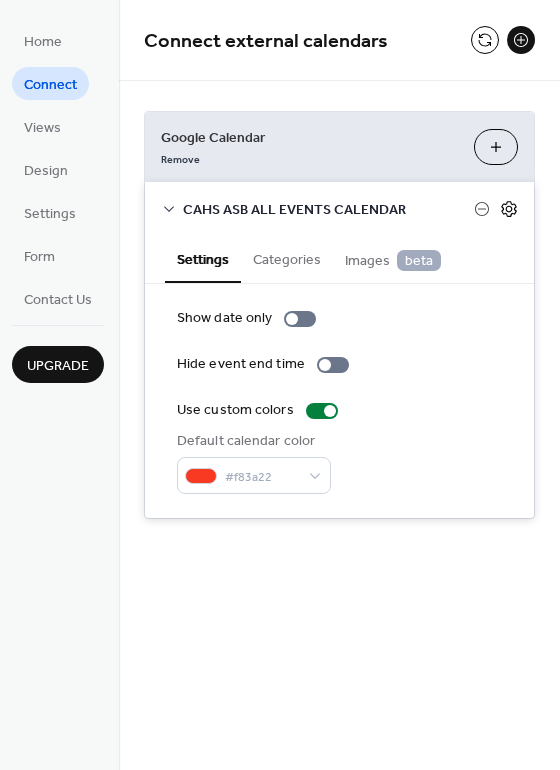 click 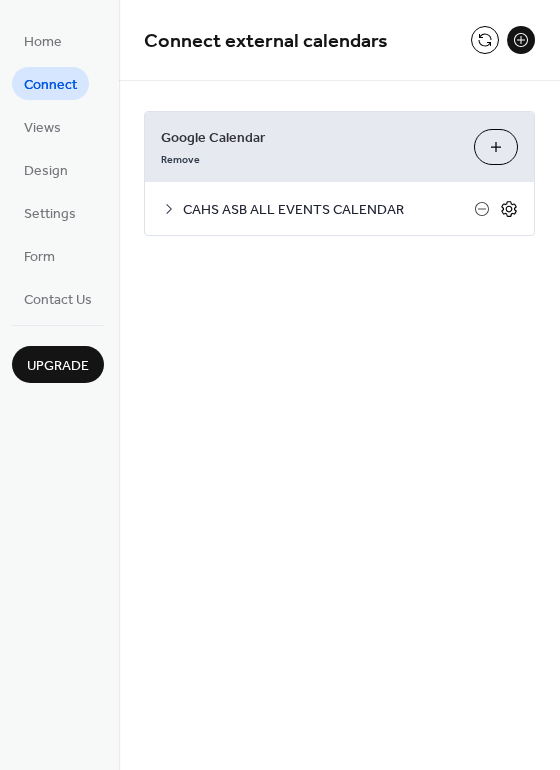 click 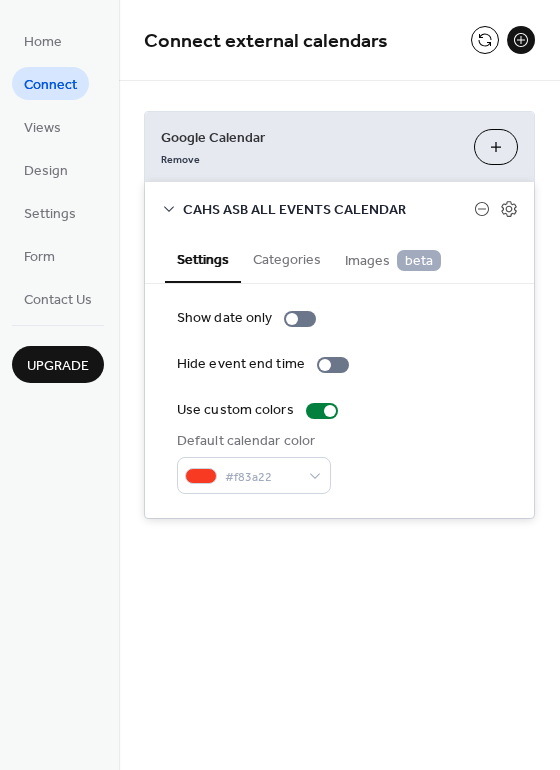 click on "Categories" at bounding box center [287, 258] 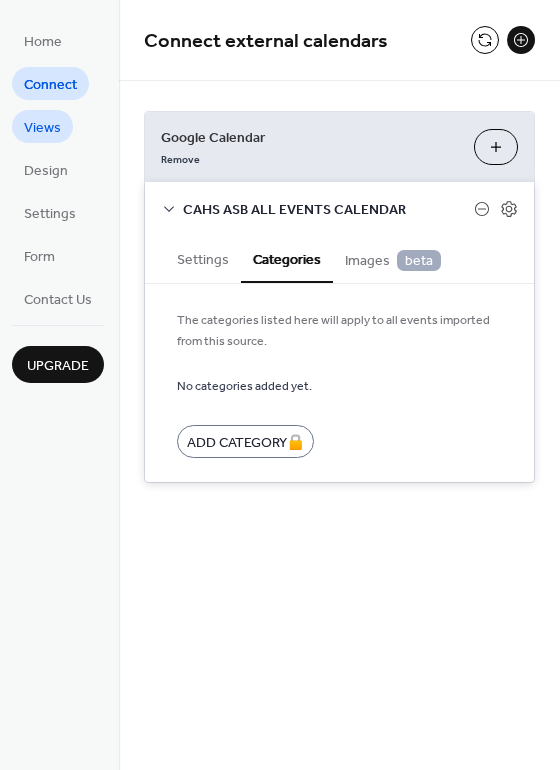 click on "Views" at bounding box center [42, 128] 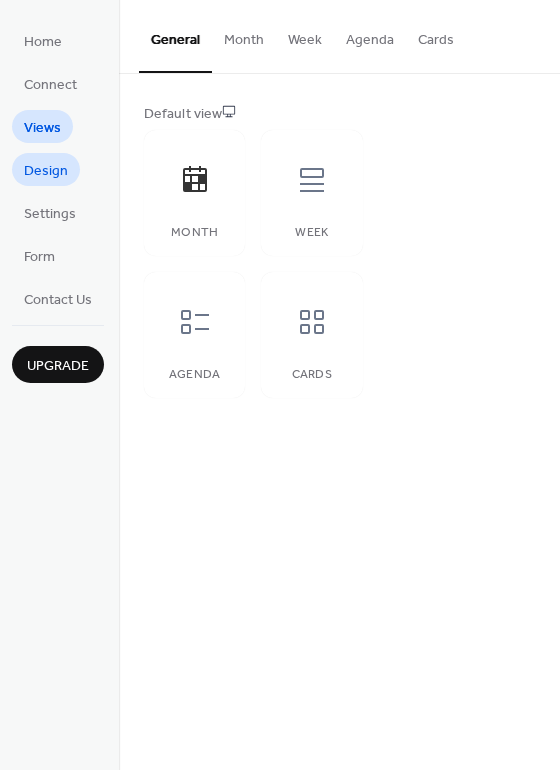 click on "Design" at bounding box center [46, 169] 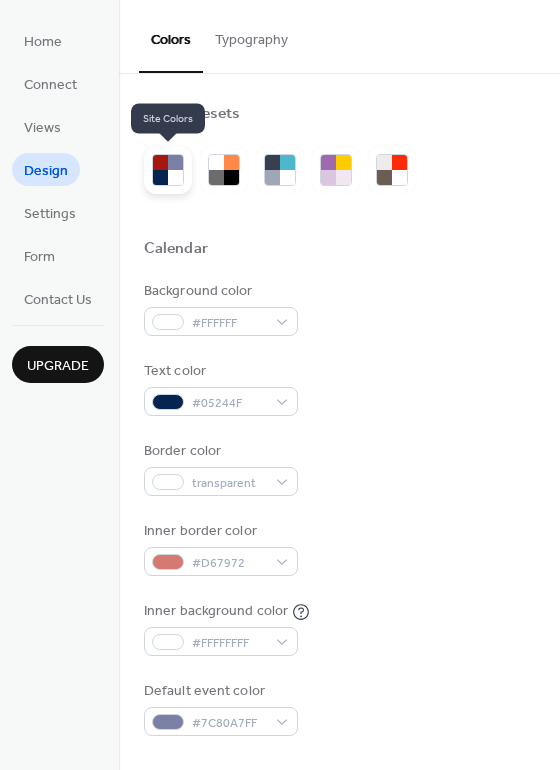 click at bounding box center [175, 162] 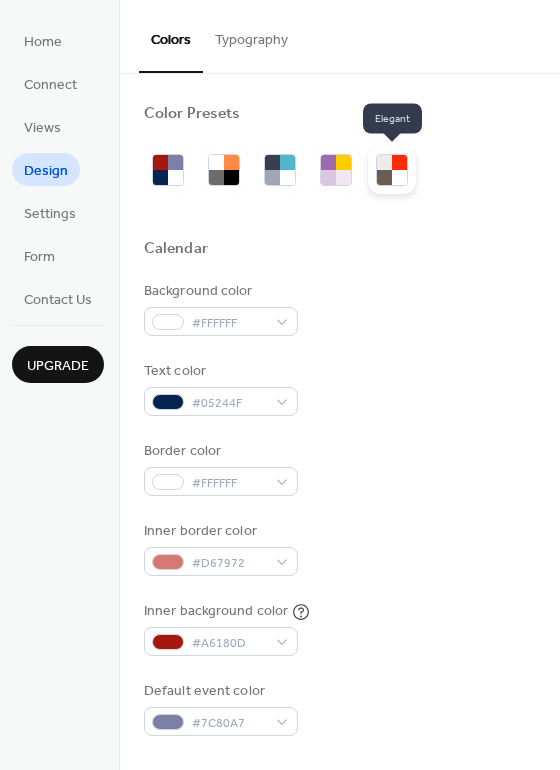 click at bounding box center [399, 177] 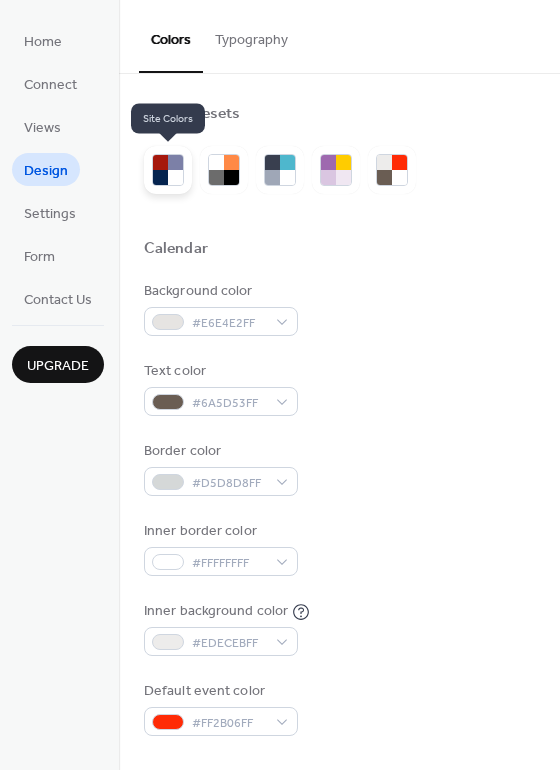 click at bounding box center (160, 177) 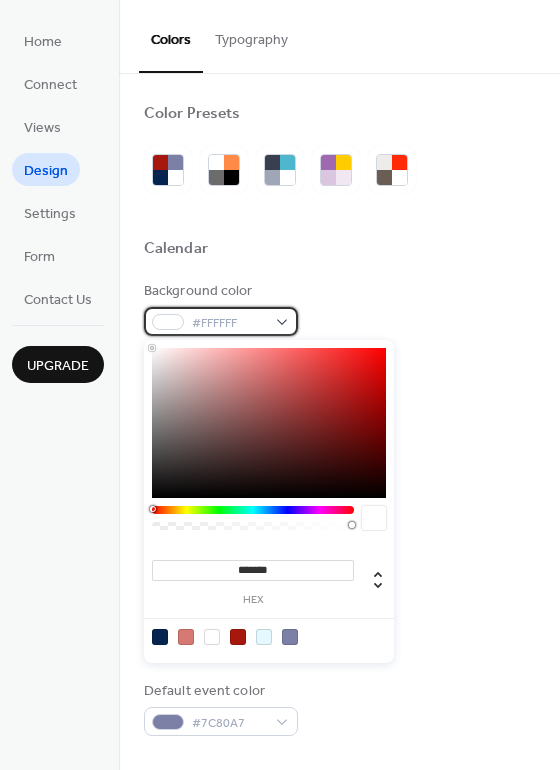 click on "#FFFFFF" at bounding box center [221, 321] 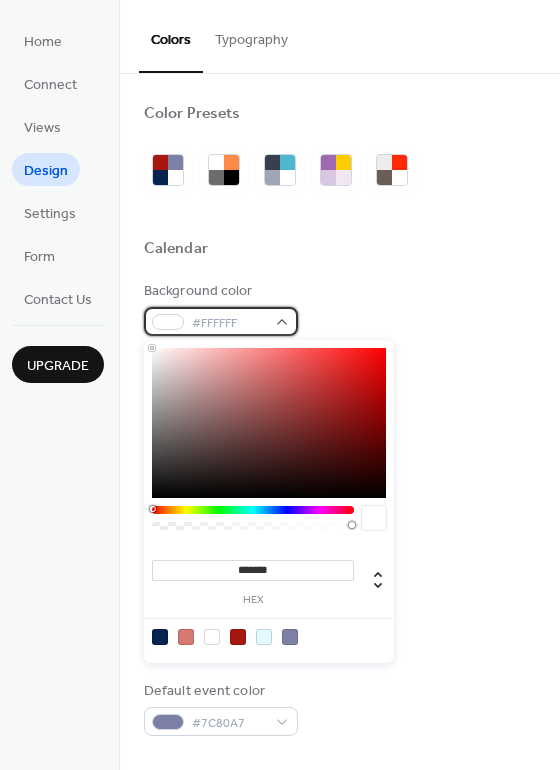 click at bounding box center [168, 322] 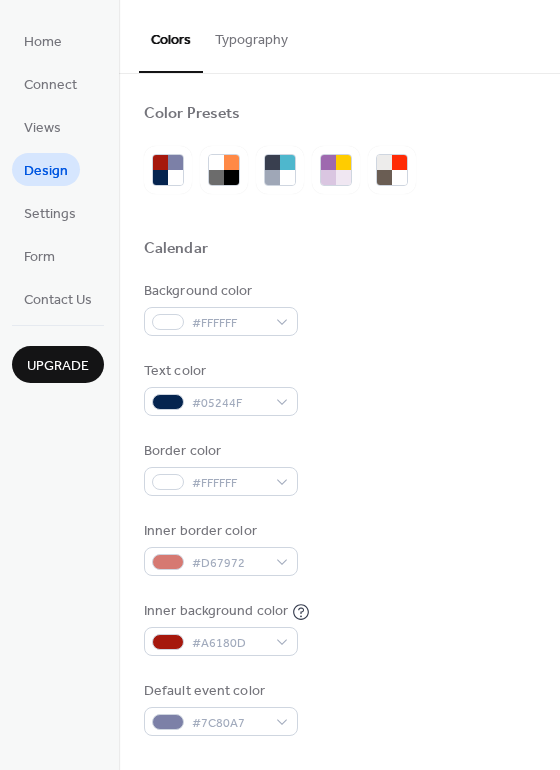 click on "Calendar" at bounding box center [339, 252] 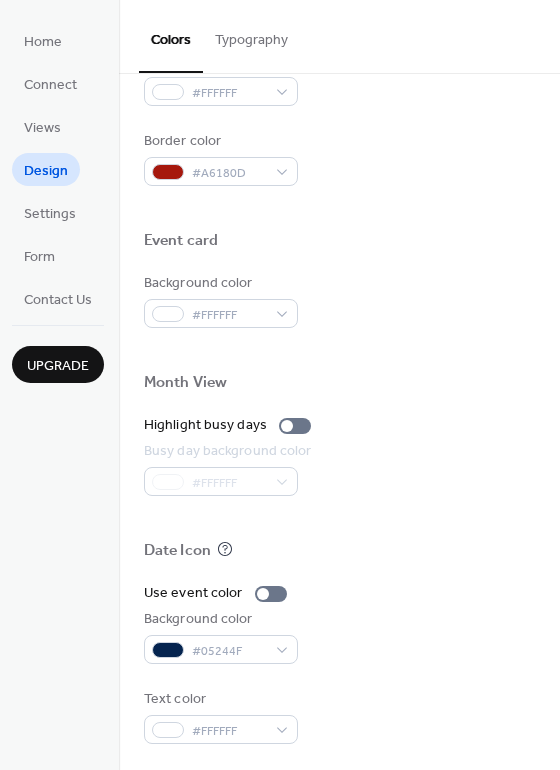 scroll, scrollTop: 853, scrollLeft: 0, axis: vertical 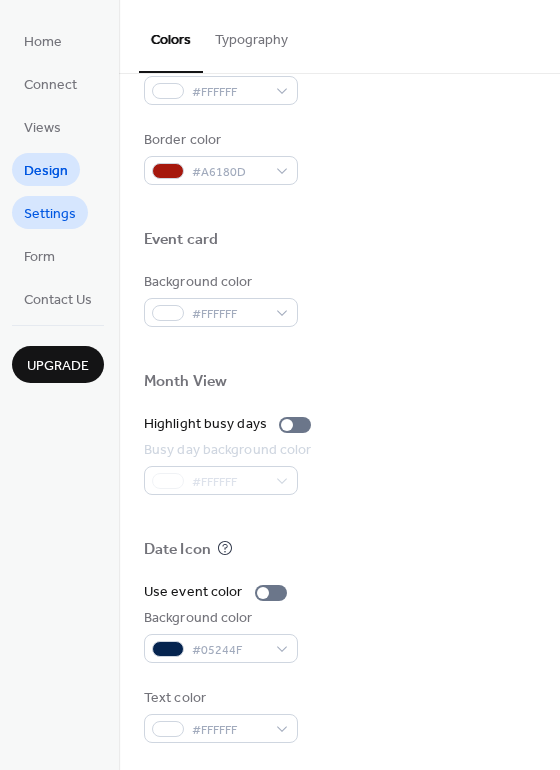 click on "Settings" at bounding box center (50, 214) 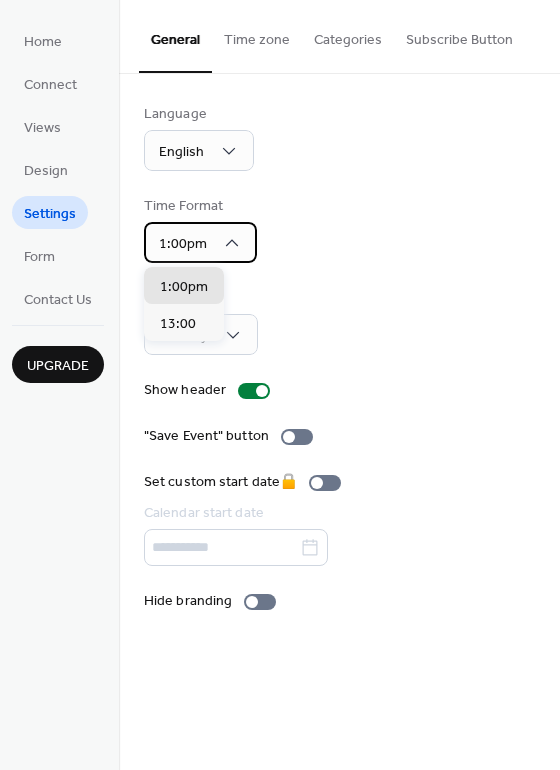 click on "1:00pm" at bounding box center [200, 242] 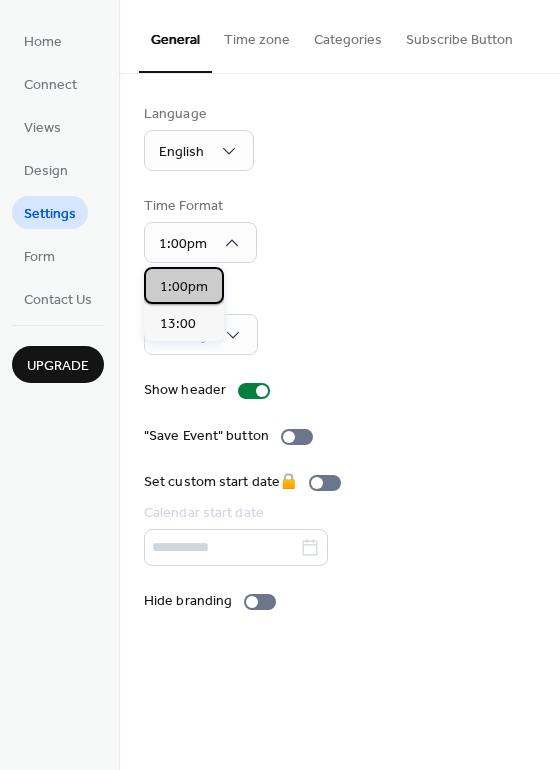 click on "1:00pm" at bounding box center [184, 287] 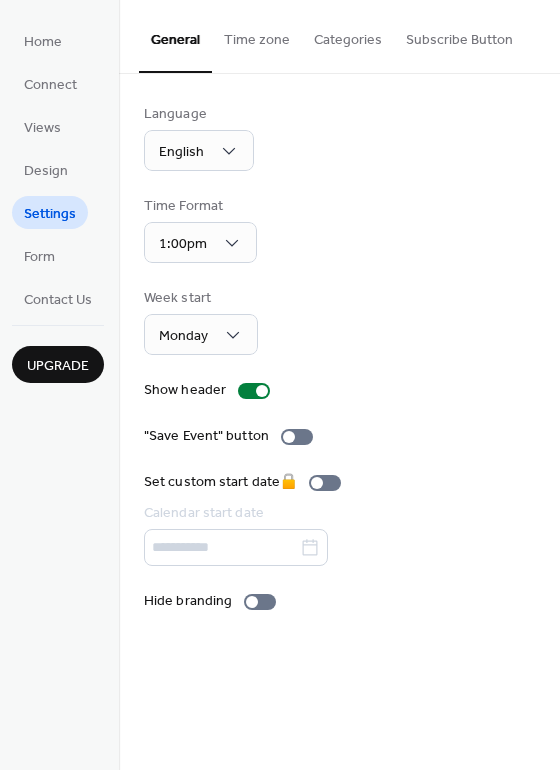 click on "Time zone" at bounding box center (257, 35) 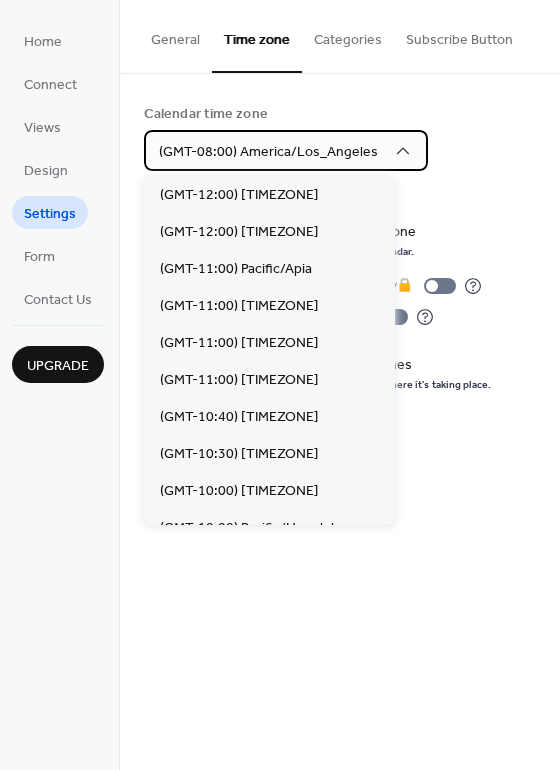 click on "(GMT-08:00) America/Los_Angeles" at bounding box center (286, 150) 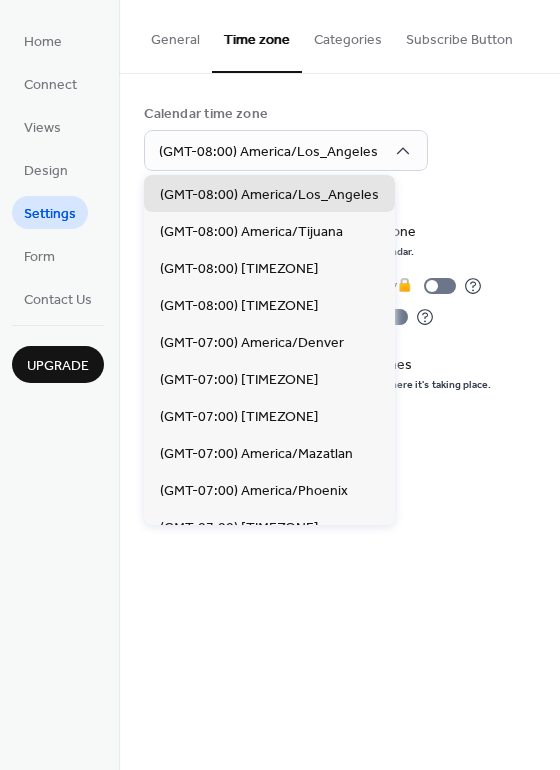 click on "Calendar time zone (GMT-08:00) [TIMEZONE] Event timezone display options ​ Display all events in same timezone Events will follow the time zone set for the calendar. Adjust to visitor's time zone automatically   🔒 Allow manual timezone selection  🔒 ​ Display events in their local time zones Each event will be displayed in the time zone where it's taking place." at bounding box center [339, 248] 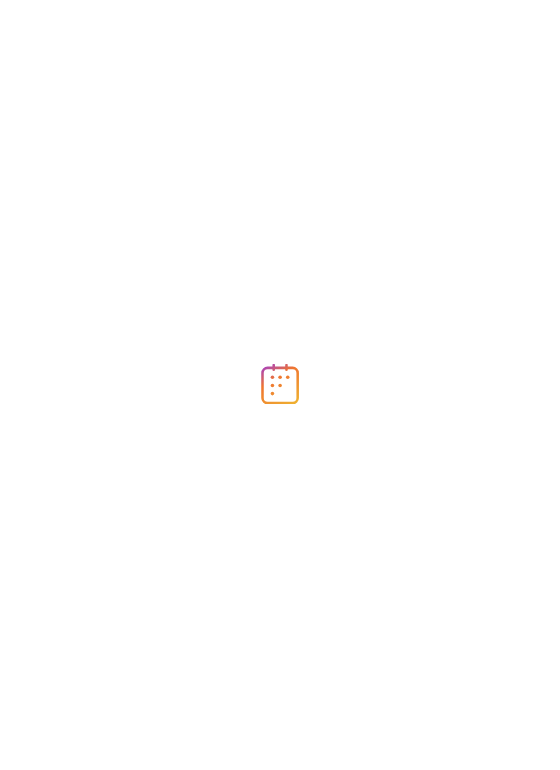 scroll, scrollTop: 0, scrollLeft: 0, axis: both 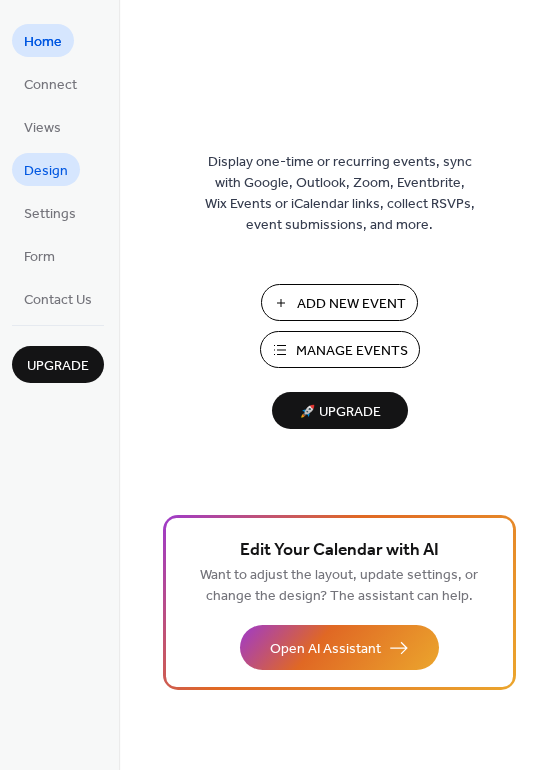 click on "Design" at bounding box center (46, 171) 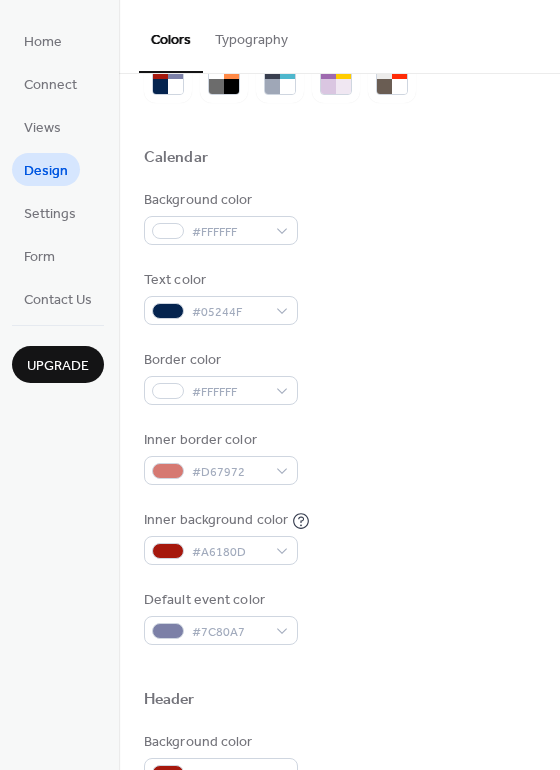 scroll, scrollTop: 94, scrollLeft: 0, axis: vertical 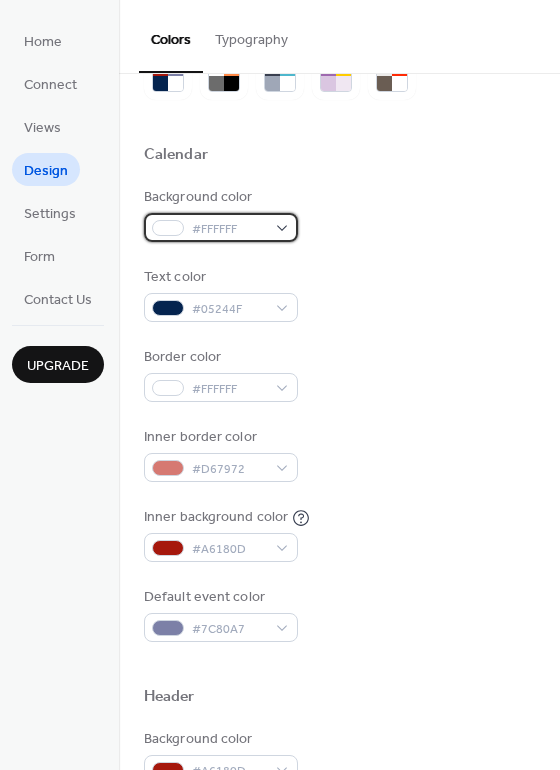 click on "#FFFFFF" at bounding box center [221, 227] 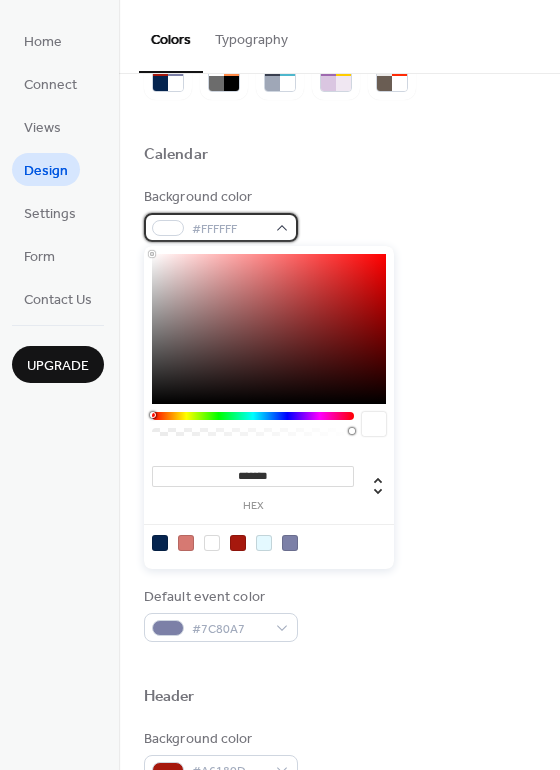 click at bounding box center [168, 228] 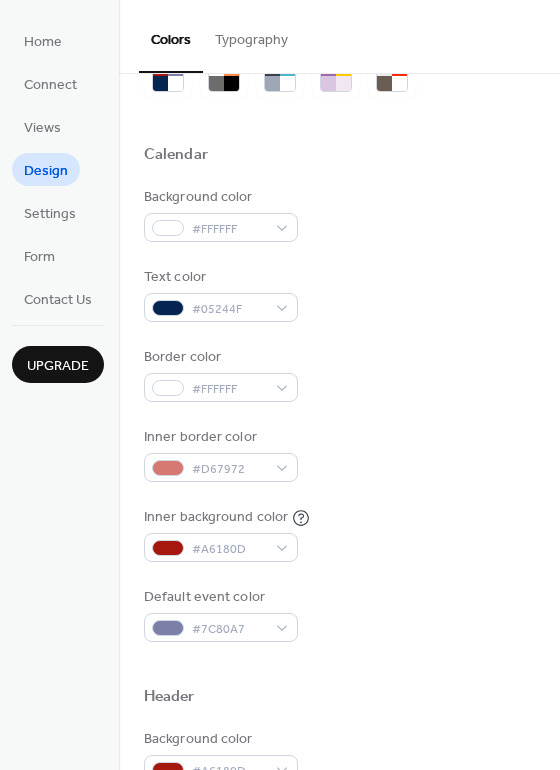 click on "Background color #FFFFFF" at bounding box center (339, 214) 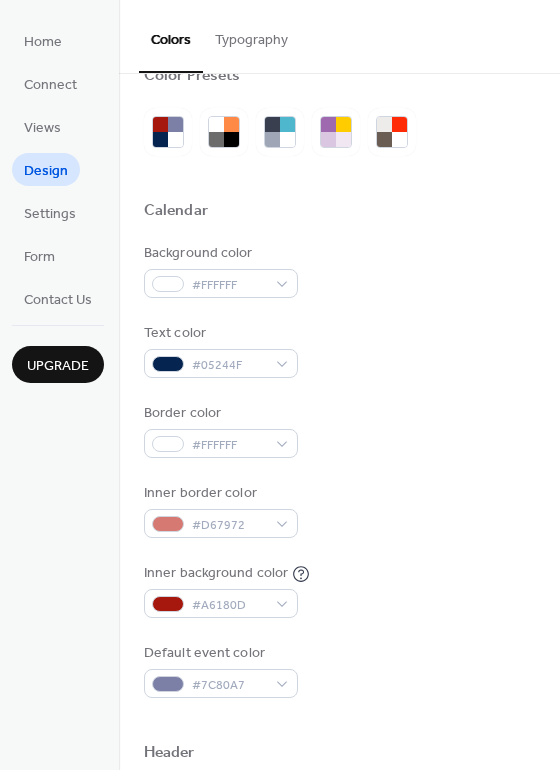 scroll, scrollTop: 27, scrollLeft: 0, axis: vertical 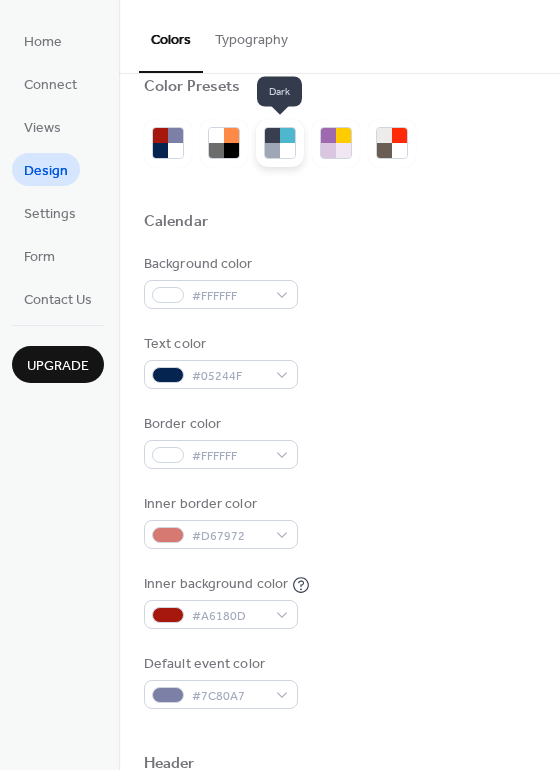 click at bounding box center (287, 135) 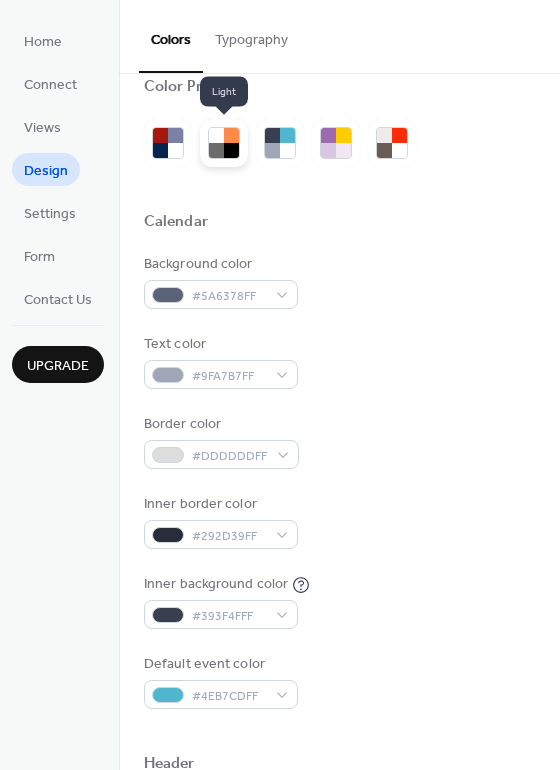 click at bounding box center [231, 135] 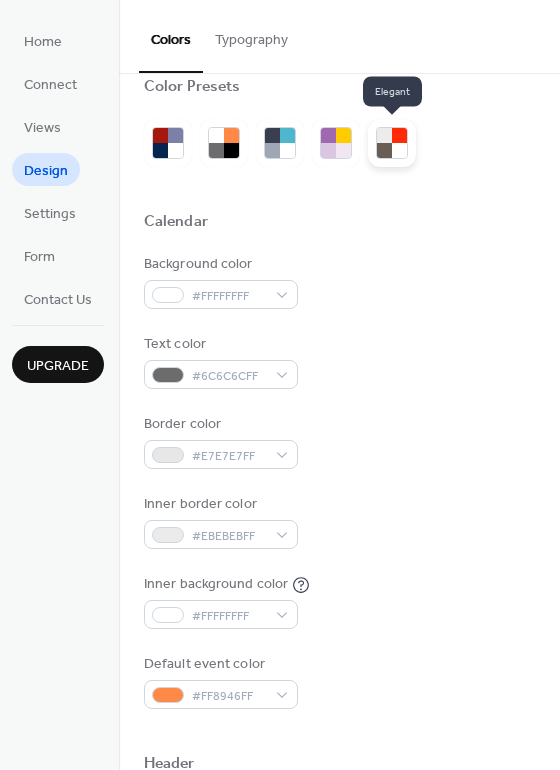 click at bounding box center [384, 150] 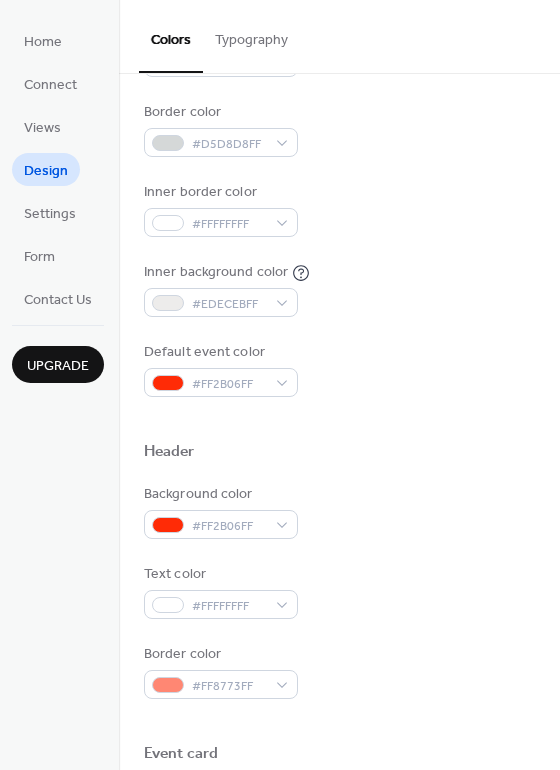 scroll, scrollTop: 424, scrollLeft: 0, axis: vertical 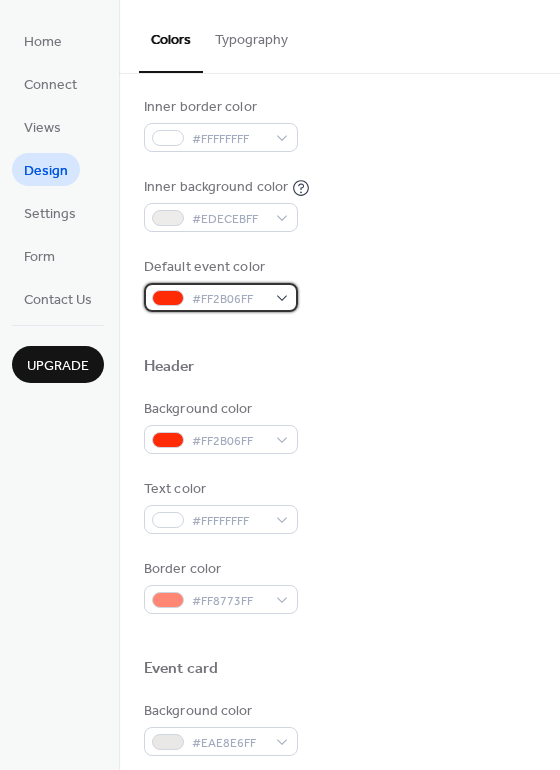 click on "#FF2B06FF" at bounding box center (221, 297) 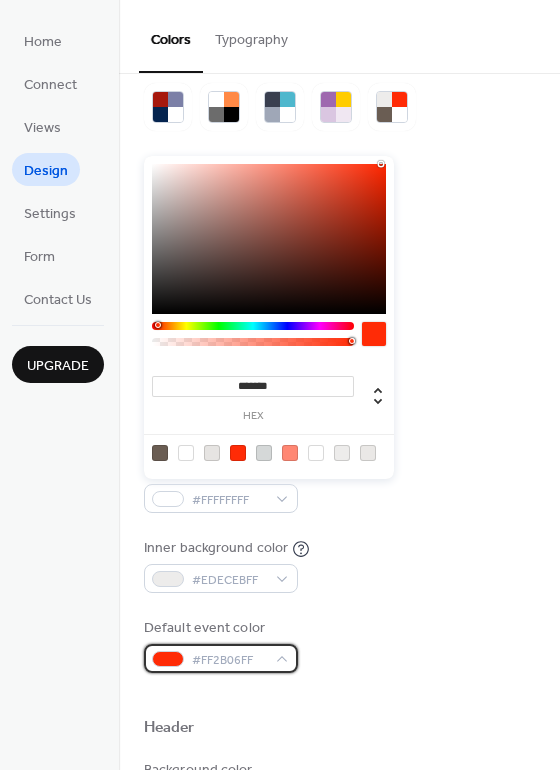 scroll, scrollTop: 59, scrollLeft: 0, axis: vertical 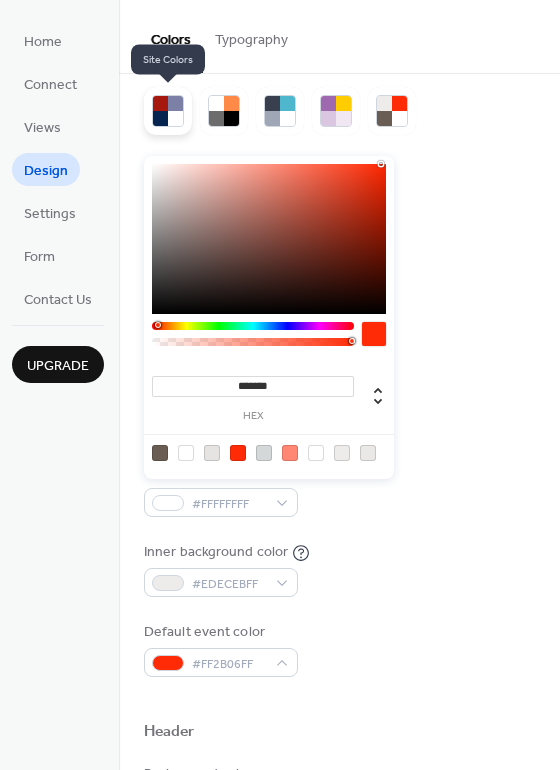 click at bounding box center (160, 103) 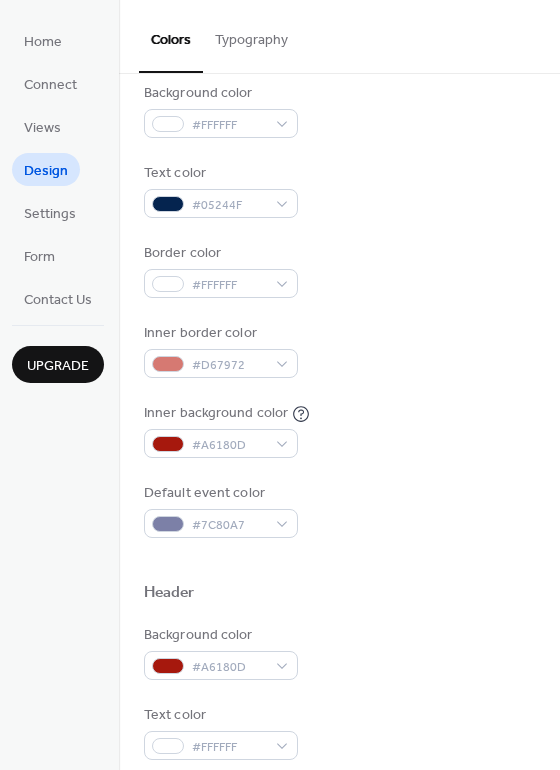 scroll, scrollTop: 199, scrollLeft: 0, axis: vertical 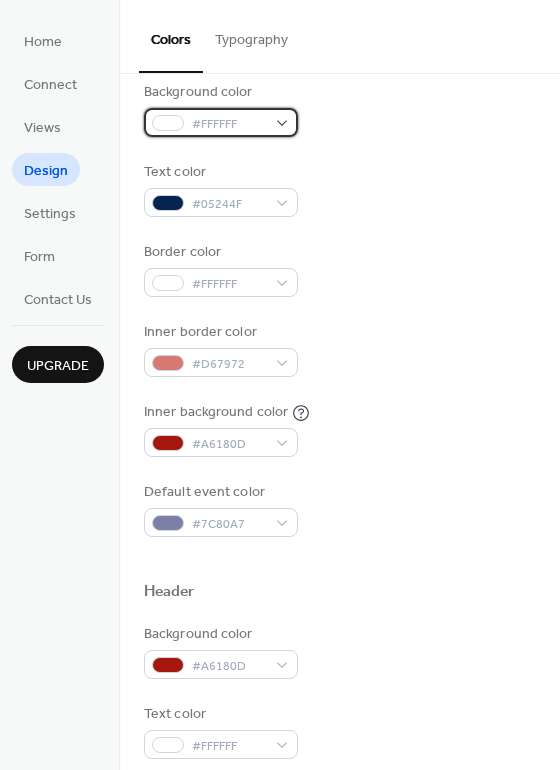 click on "#FFFFFF" at bounding box center [221, 122] 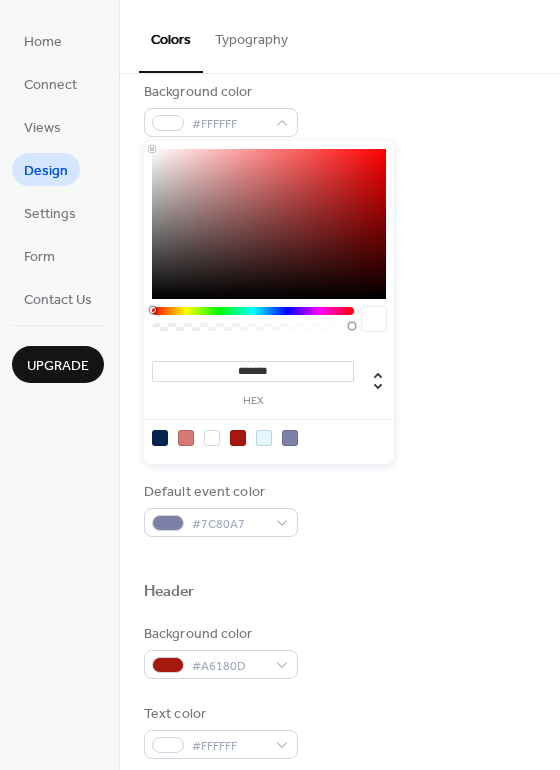 click on "Background color #FFFFFF" at bounding box center [339, 109] 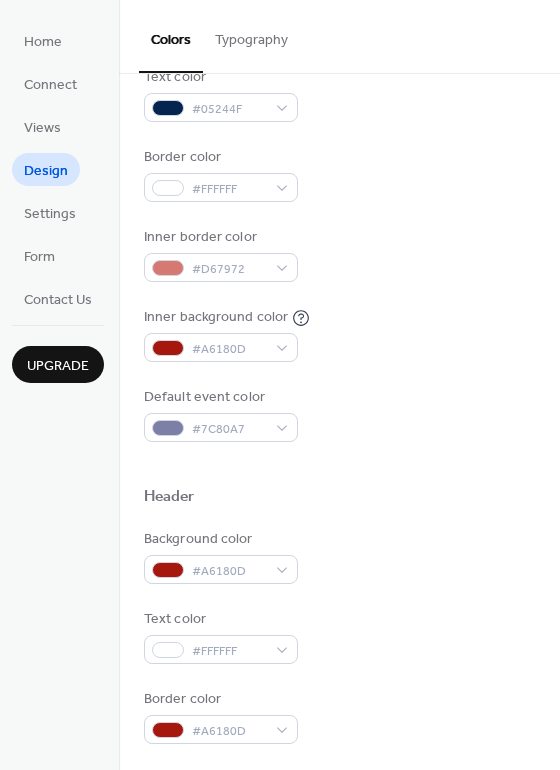 scroll, scrollTop: 349, scrollLeft: 0, axis: vertical 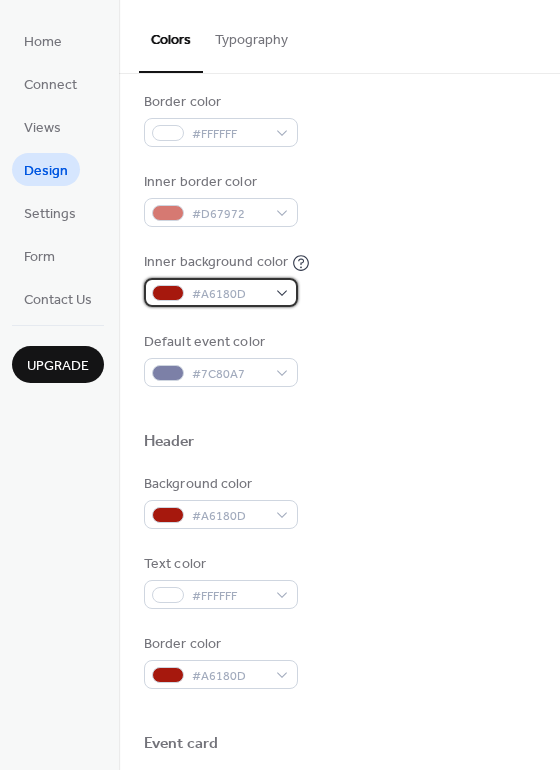 click on "#A6180D" at bounding box center [229, 294] 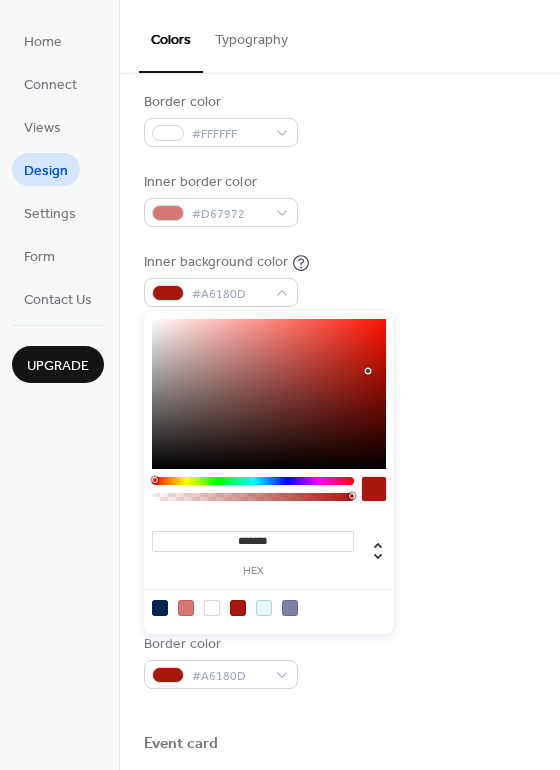 type on "*******" 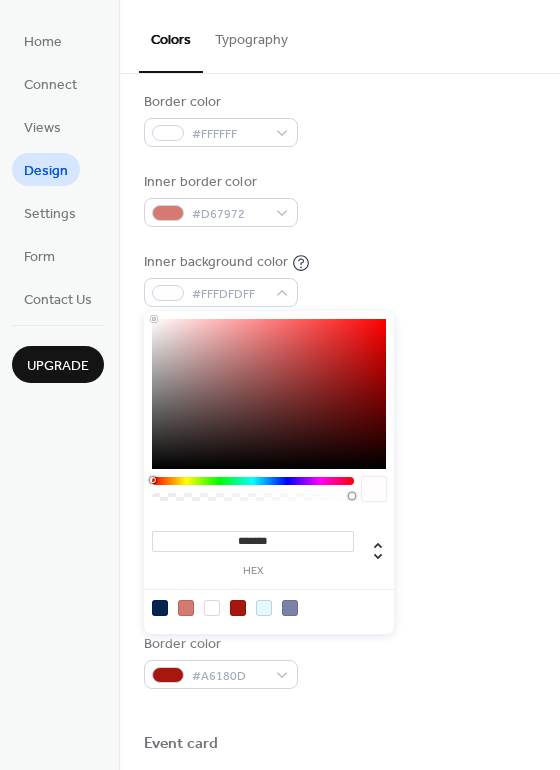 click at bounding box center (269, 394) 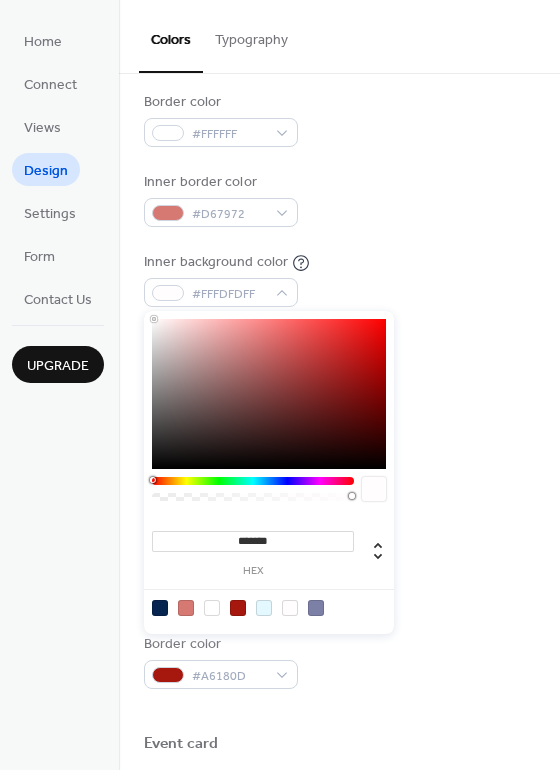 click on "Inner background color #FFFDFDFF" at bounding box center (339, 279) 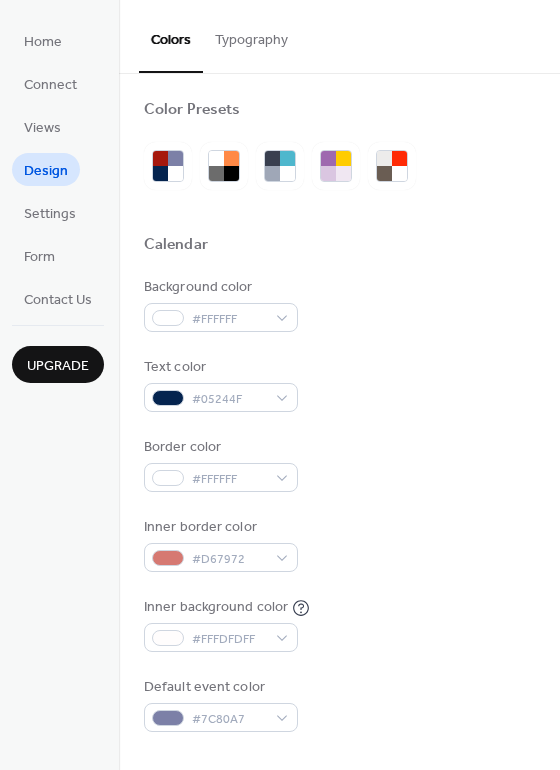 scroll, scrollTop: 0, scrollLeft: 0, axis: both 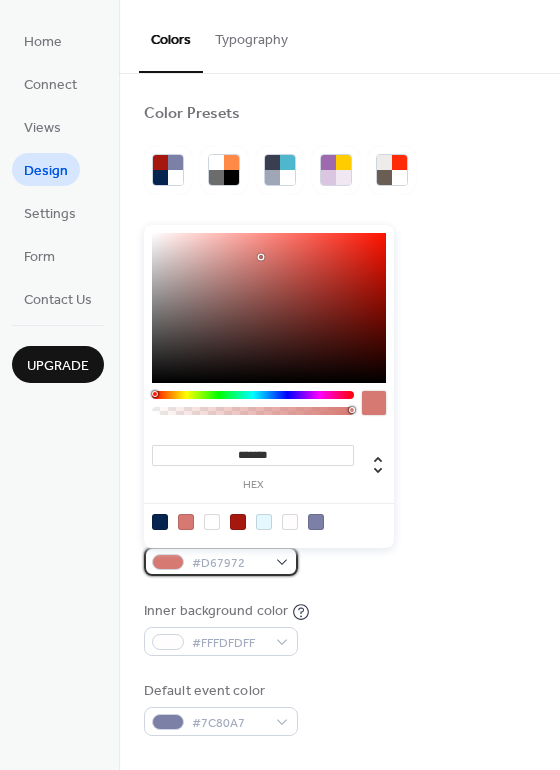 click on "#D67972" at bounding box center [229, 563] 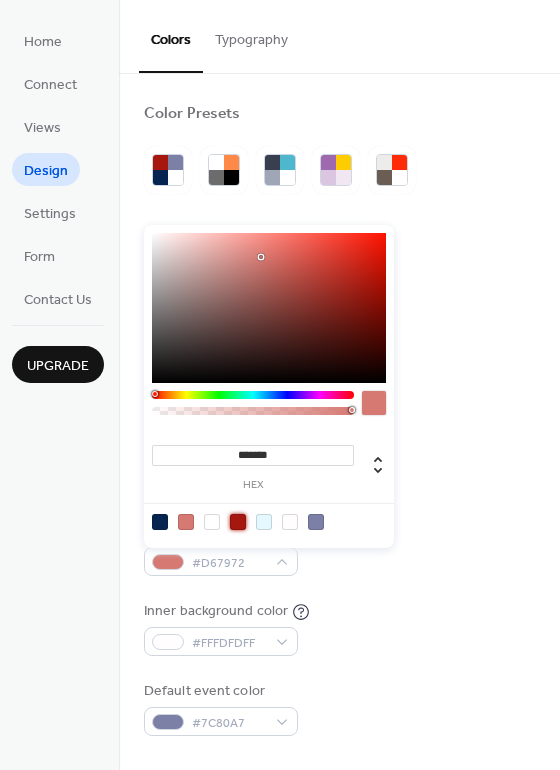 click at bounding box center (238, 522) 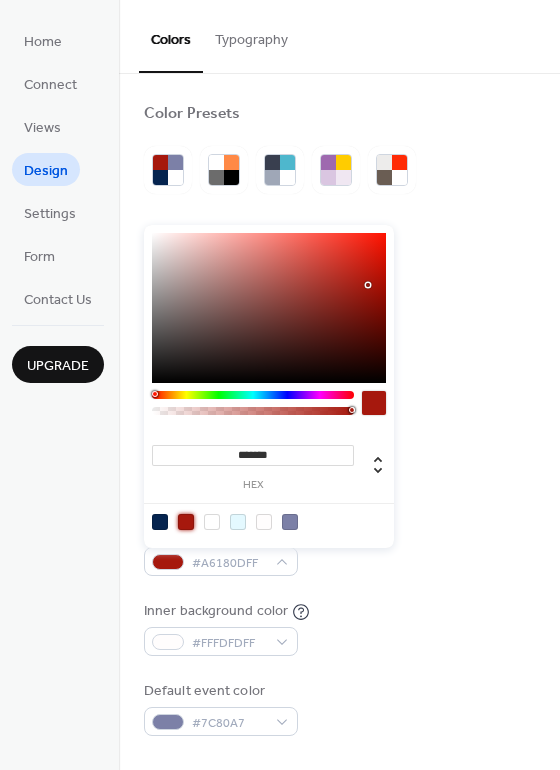 click on "Background color #FFFFFF Text color #05244F Border color #FFFFFF Inner border color #A6180DFF Inner background color #FFFDFDFF Default event color #7C80A7" at bounding box center (339, 508) 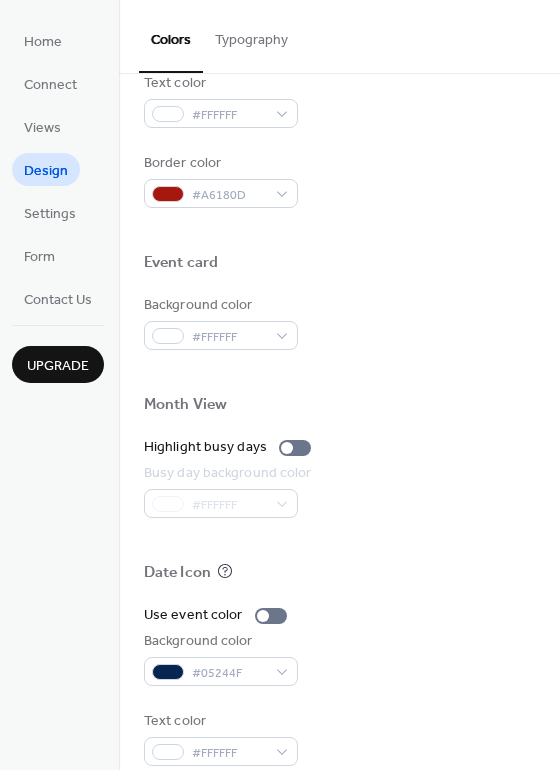 scroll, scrollTop: 827, scrollLeft: 0, axis: vertical 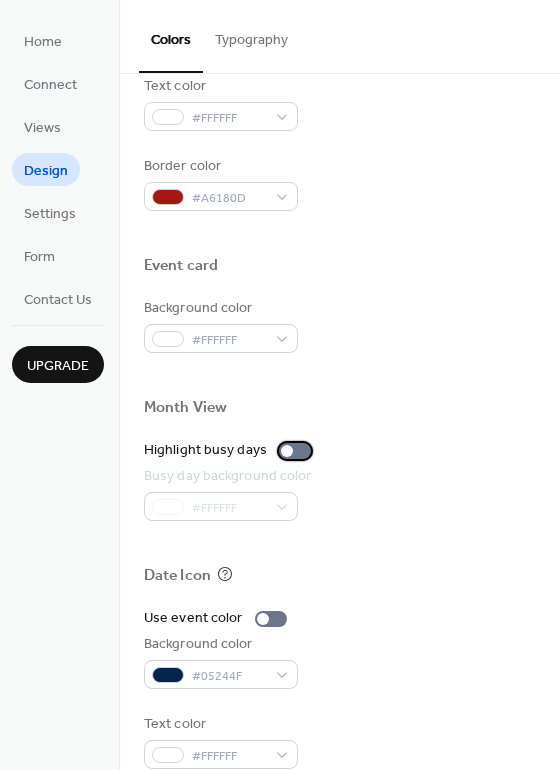 click at bounding box center [295, 451] 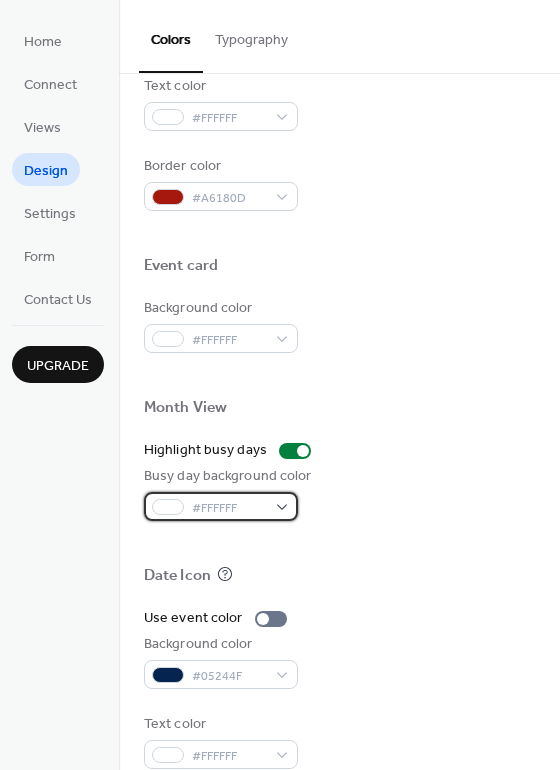 click on "#FFFFFF" at bounding box center (221, 506) 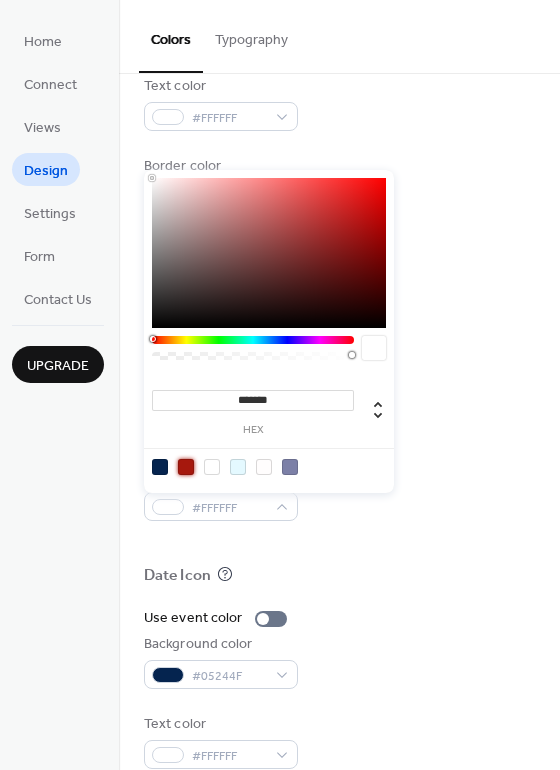 click at bounding box center (186, 467) 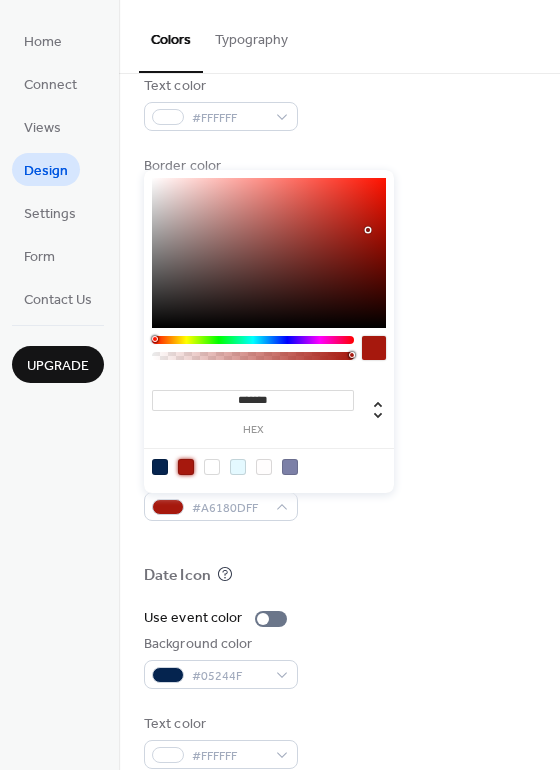 click at bounding box center (212, 467) 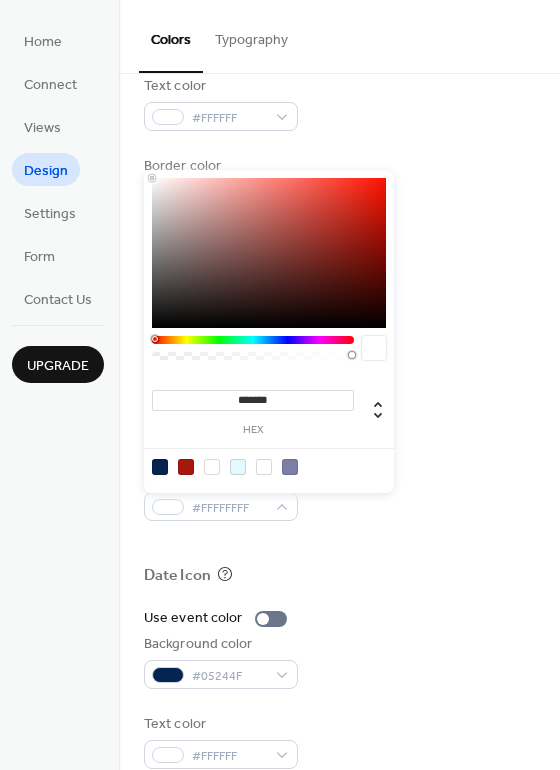 click at bounding box center [339, 543] 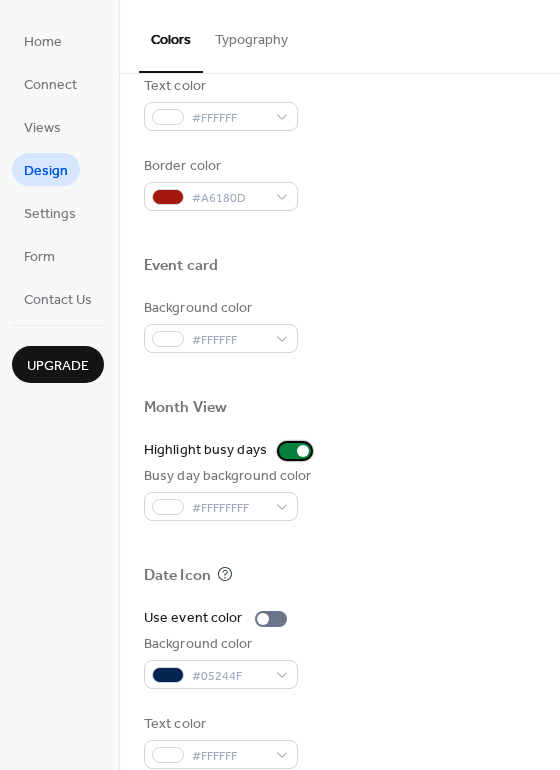 click on "Highlight busy days" at bounding box center [231, 450] 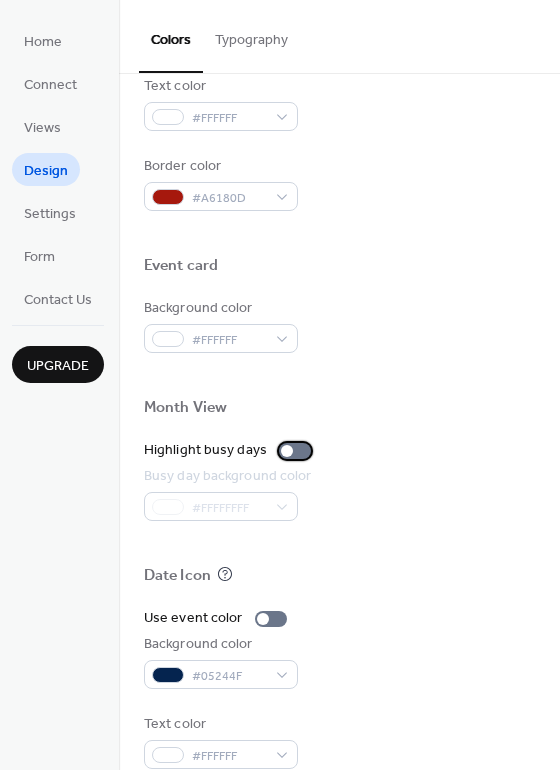scroll, scrollTop: 747, scrollLeft: 0, axis: vertical 